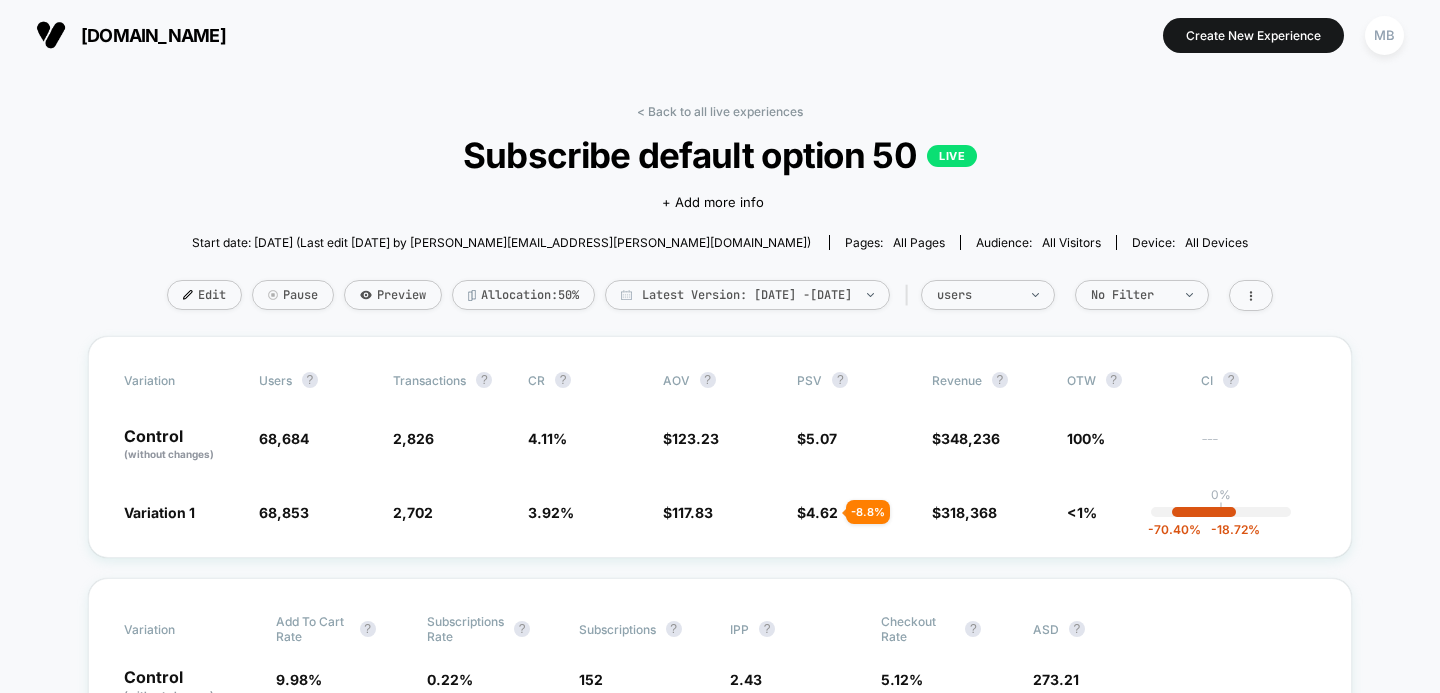 scroll, scrollTop: 0, scrollLeft: 0, axis: both 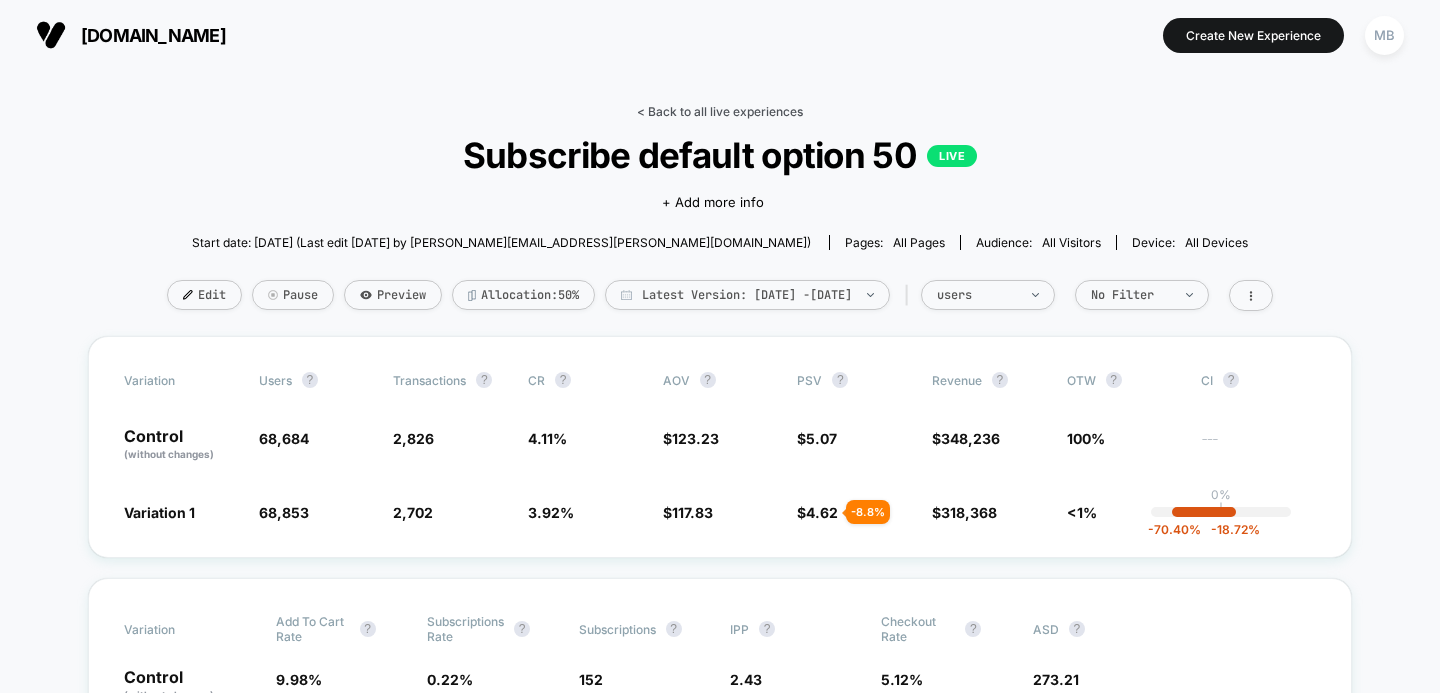 click on "< Back to all live experiences" at bounding box center (720, 111) 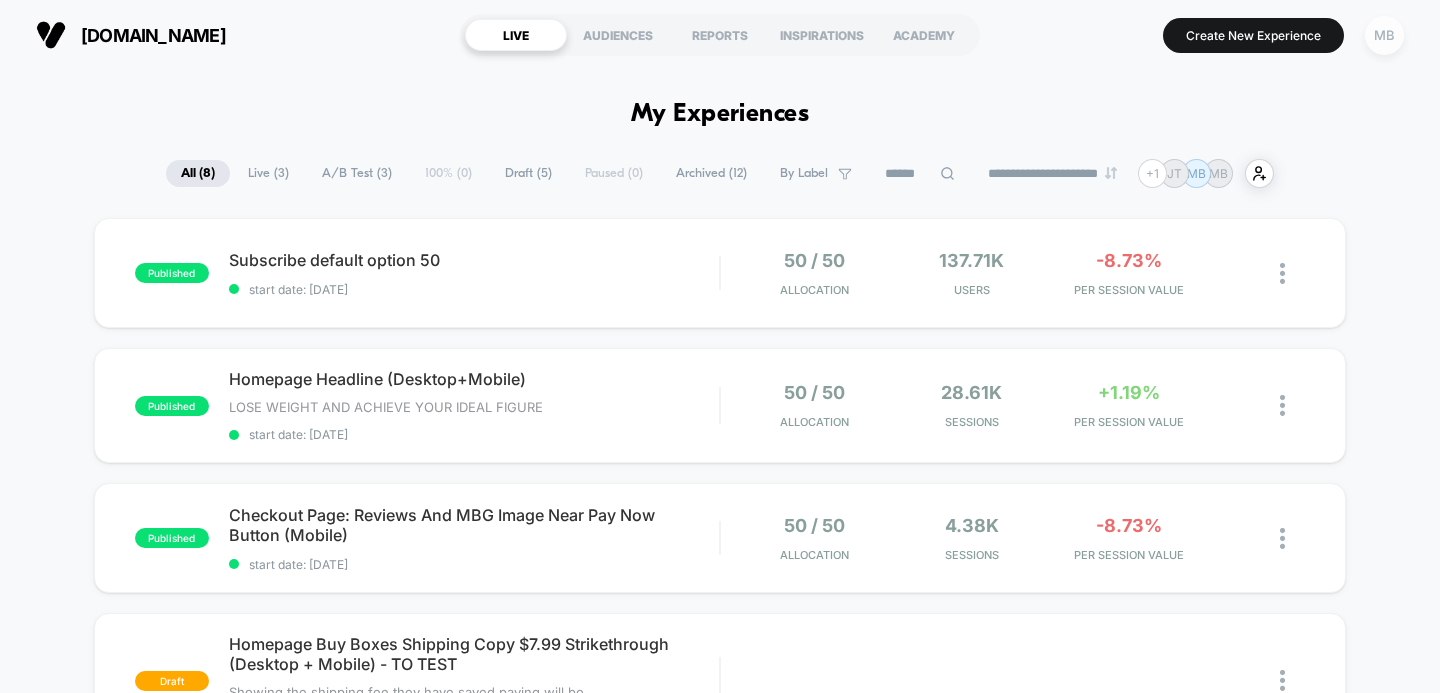 click on "MB" at bounding box center [1384, 35] 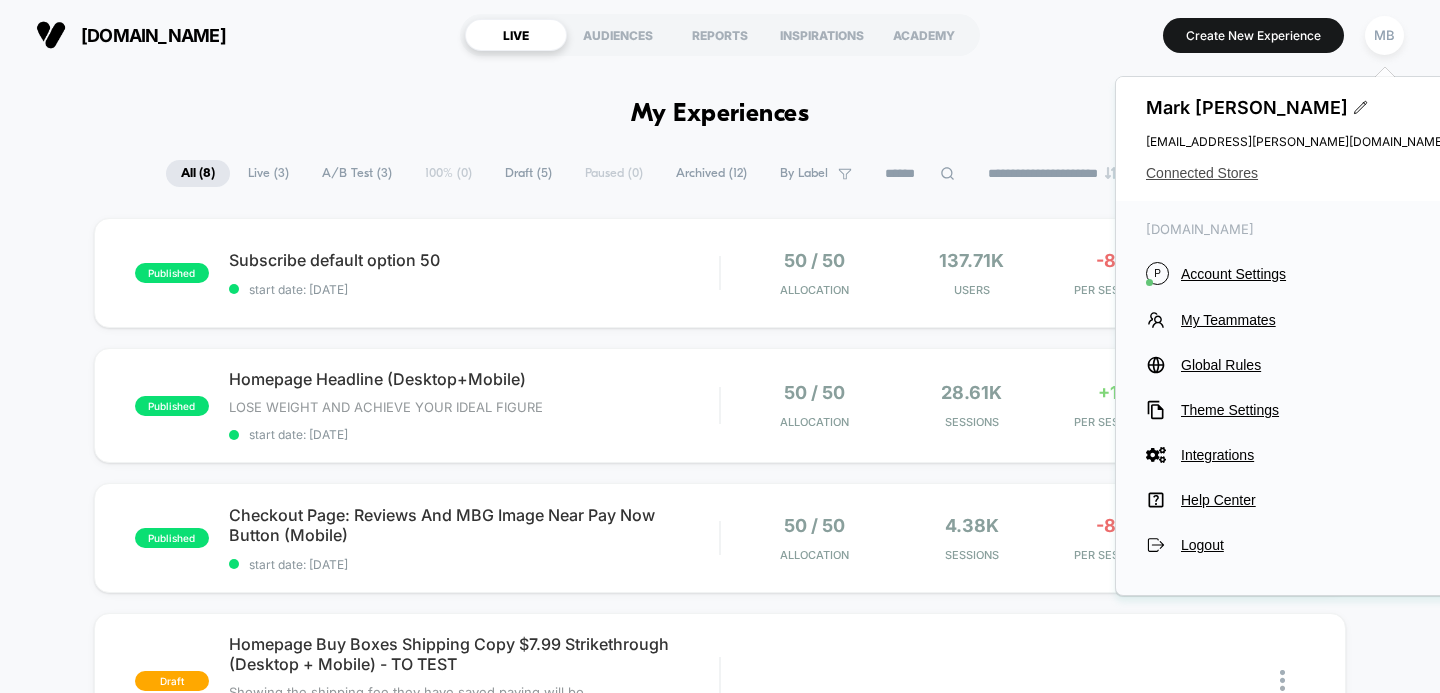 click on "Connected Stores" at bounding box center [1296, 173] 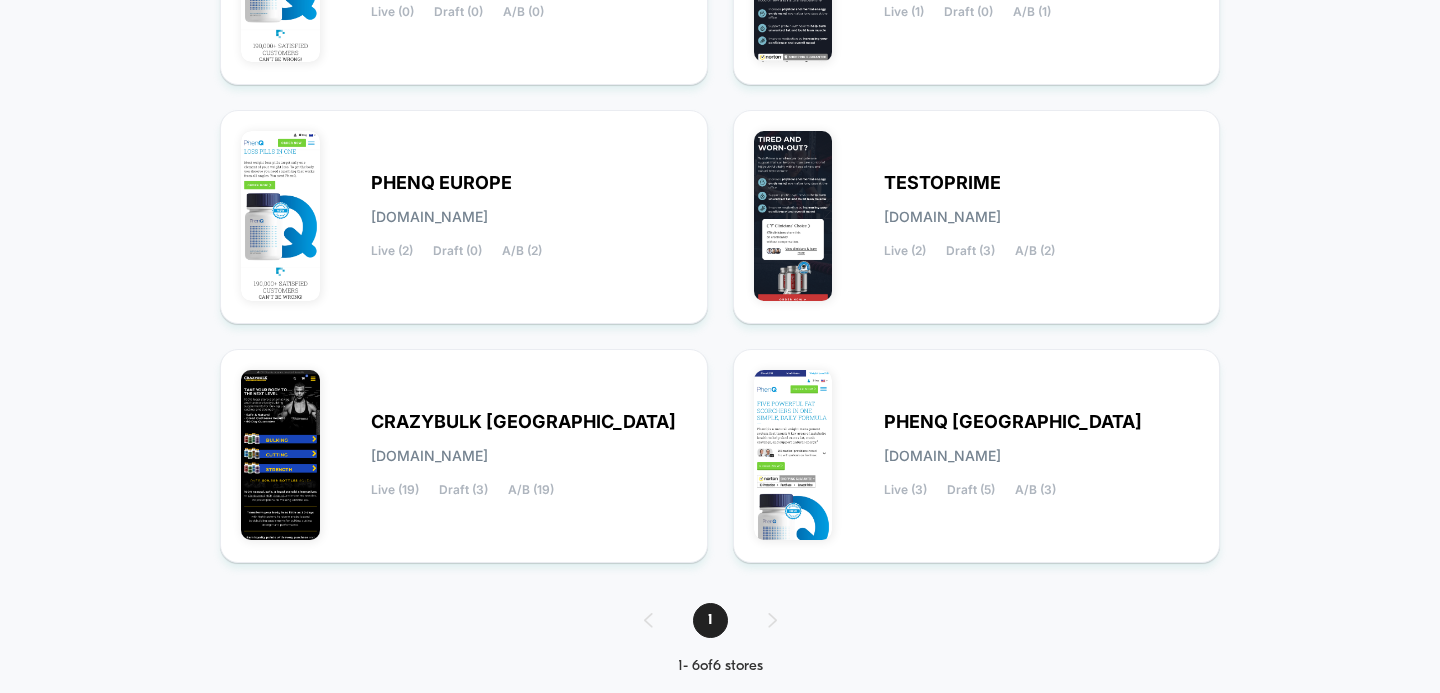 scroll, scrollTop: 429, scrollLeft: 0, axis: vertical 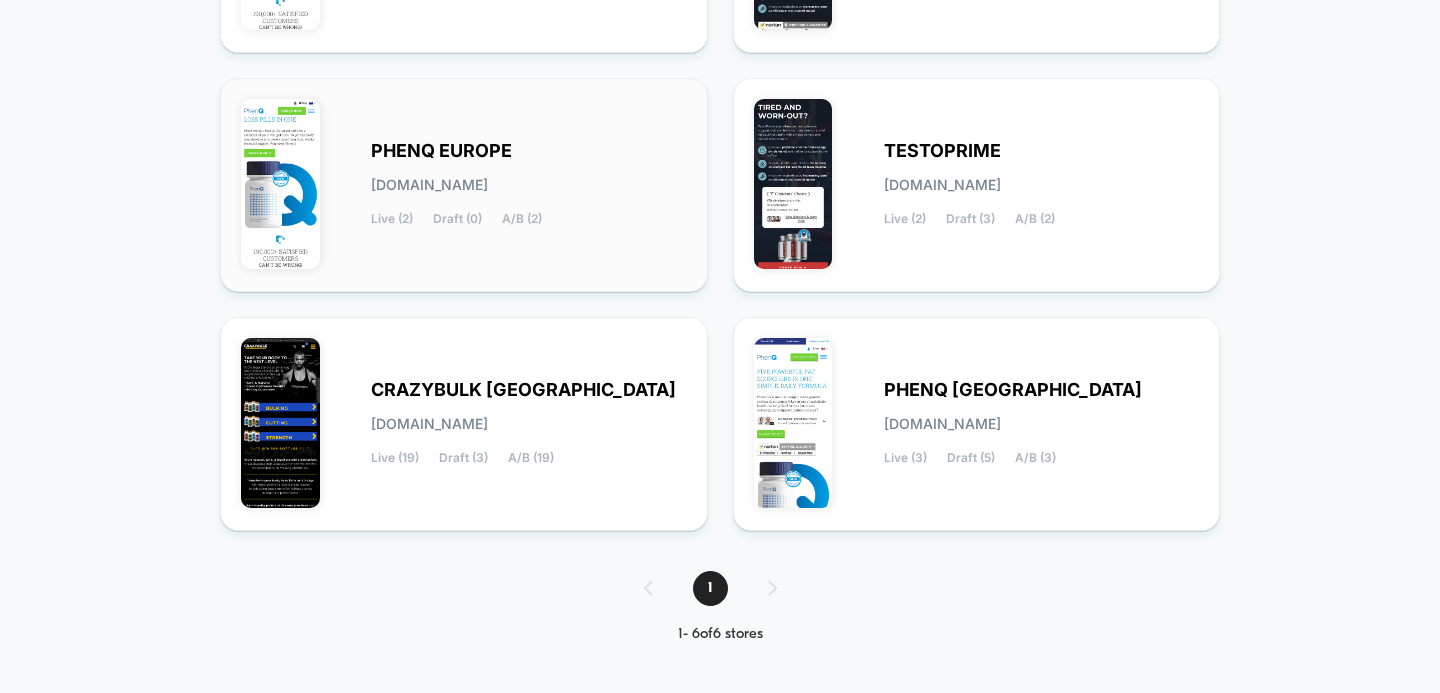 click on "PHENQ EUROPE [DOMAIN_NAME] Live (2) Draft (0) A/B (2)" at bounding box center [529, 185] 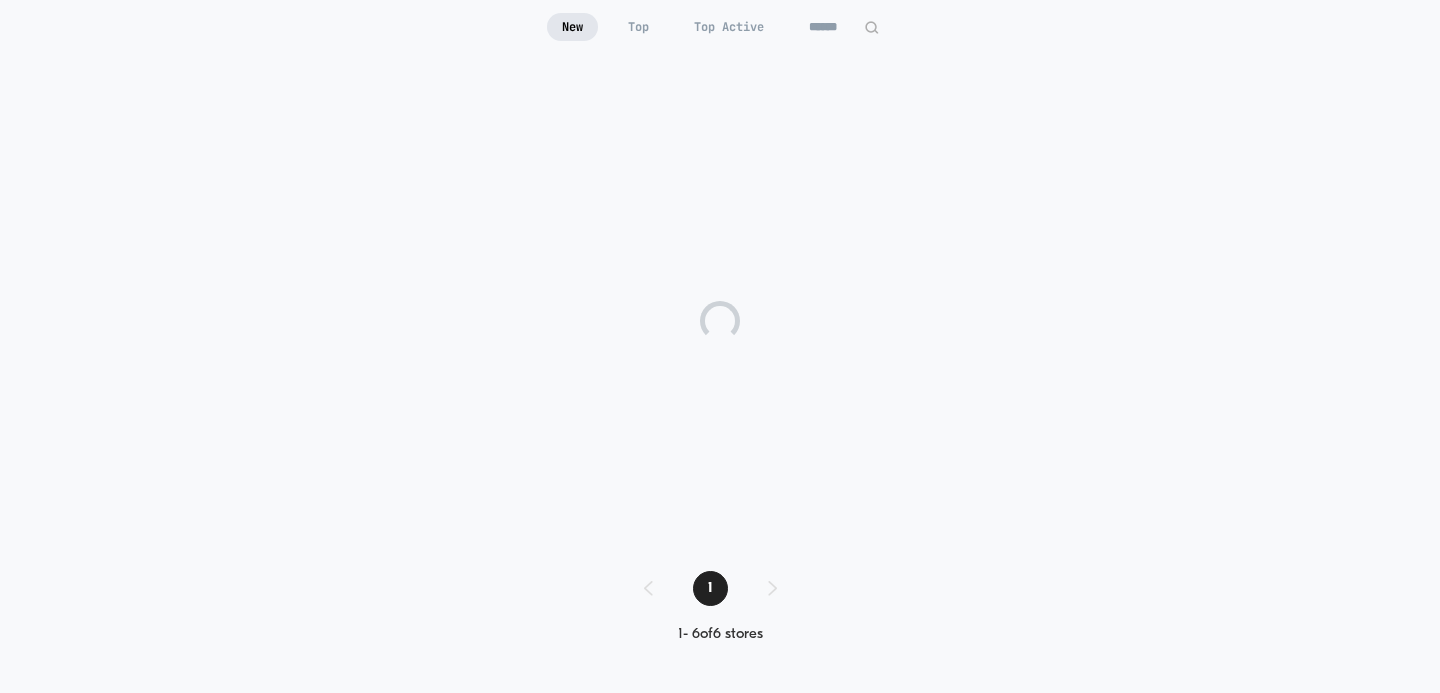 scroll, scrollTop: 196, scrollLeft: 0, axis: vertical 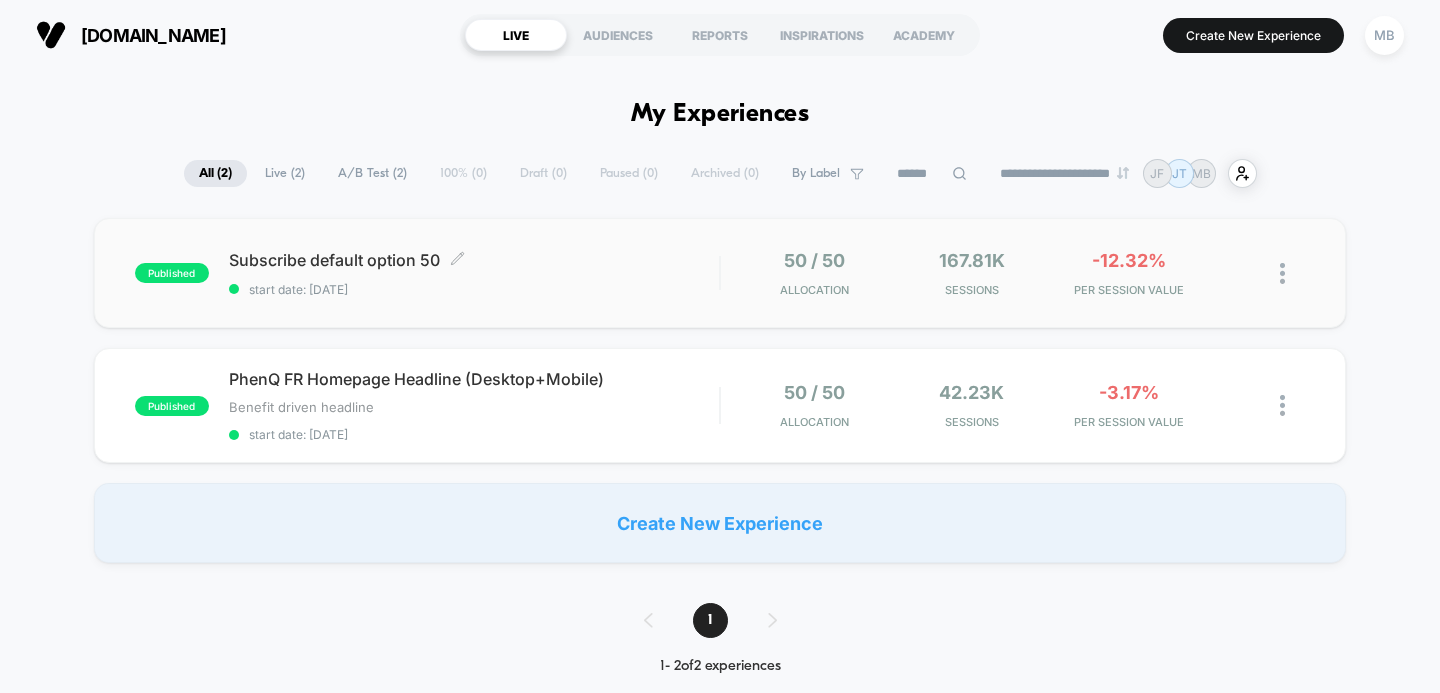 click on "Subscribe default option 50 Click to edit experience details" at bounding box center (474, 260) 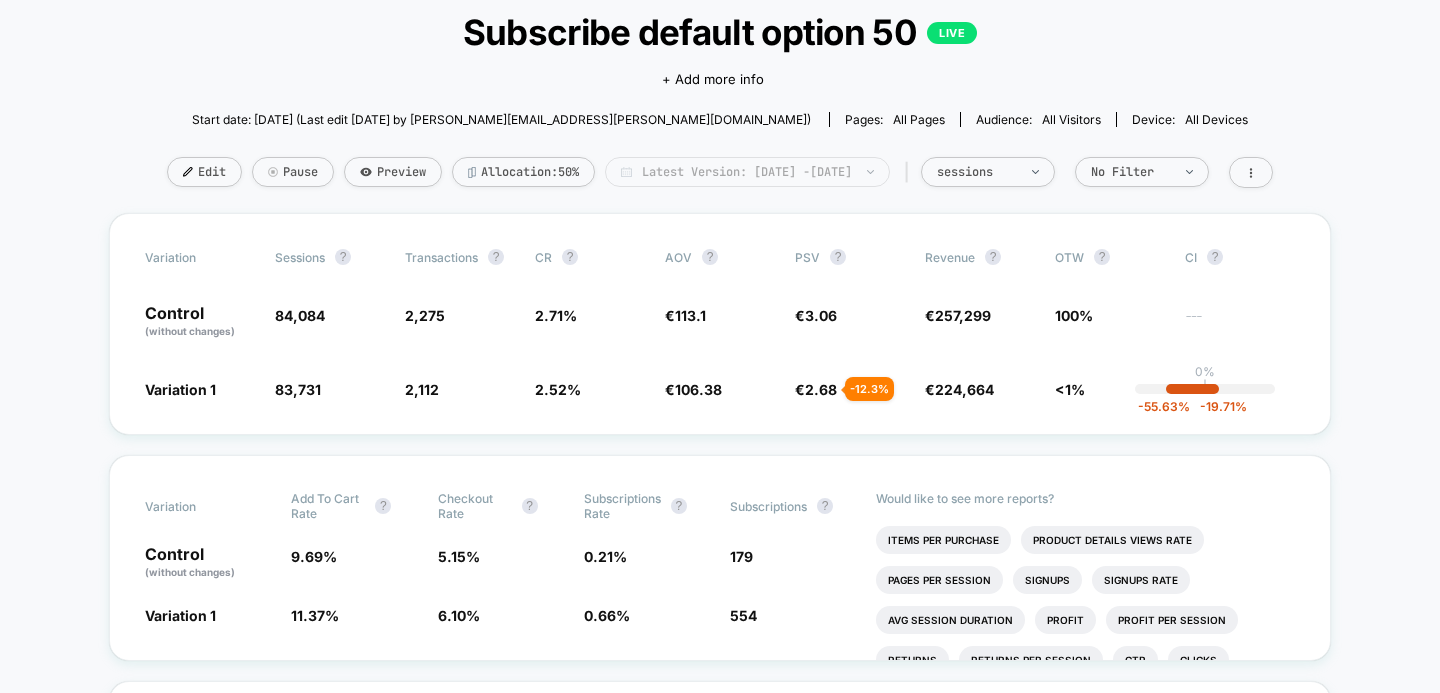 scroll, scrollTop: 127, scrollLeft: 0, axis: vertical 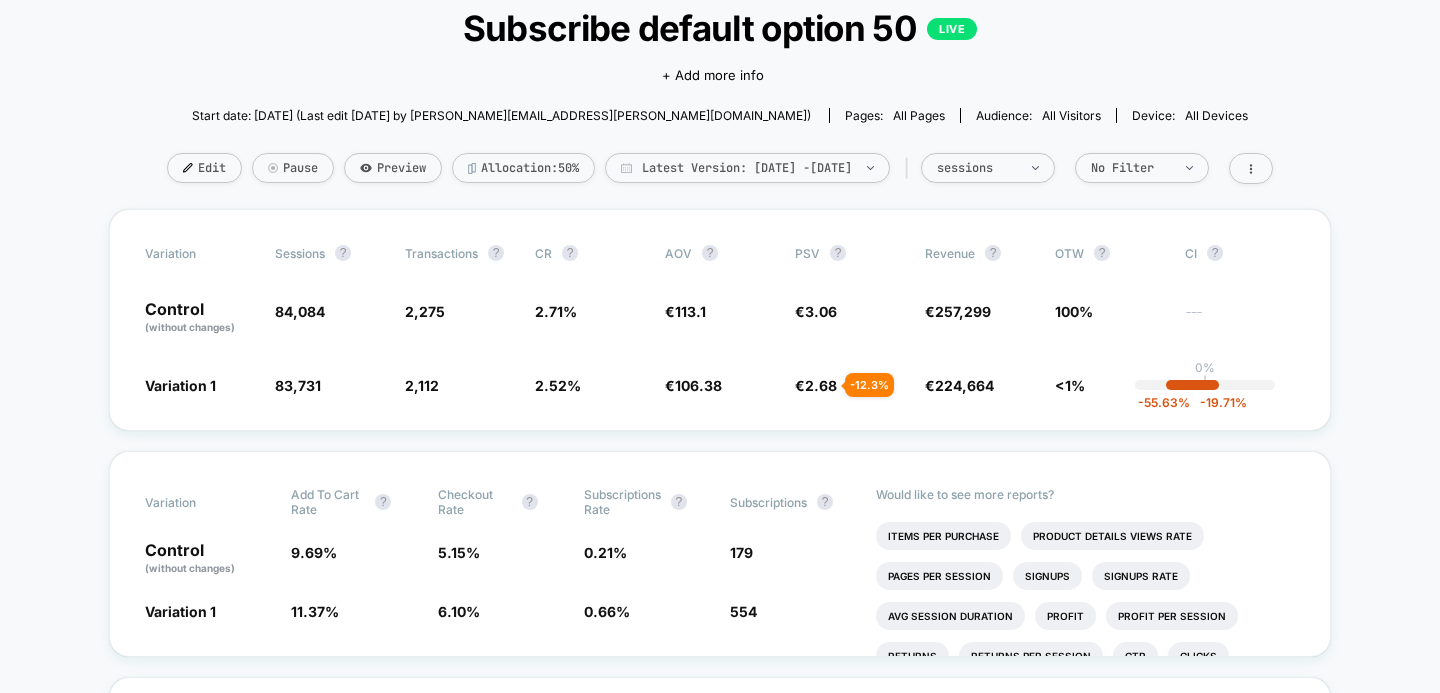 click on "< Back to all live experiences  Subscribe default option 50 LIVE Click to edit experience details + Add more info Start date: [DATE] (Last edit [DATE] by [EMAIL_ADDRESS][PERSON_NAME][DOMAIN_NAME]) Pages: all pages Audience: All Visitors Device: all devices Edit Pause  Preview Allocation:  50% Latest Version:     [DATE]    -    [DATE] |   sessions   No Filter" at bounding box center (720, 93) 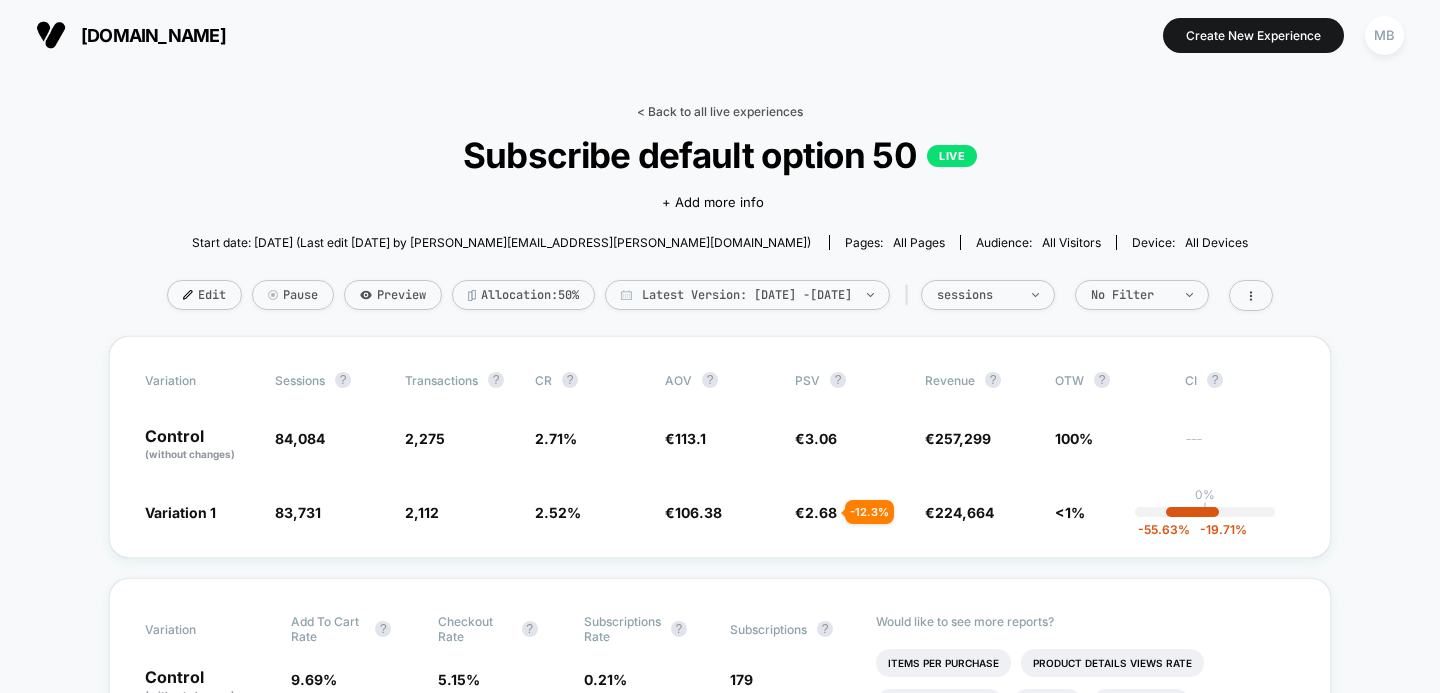 click on "< Back to all live experiences" at bounding box center [720, 111] 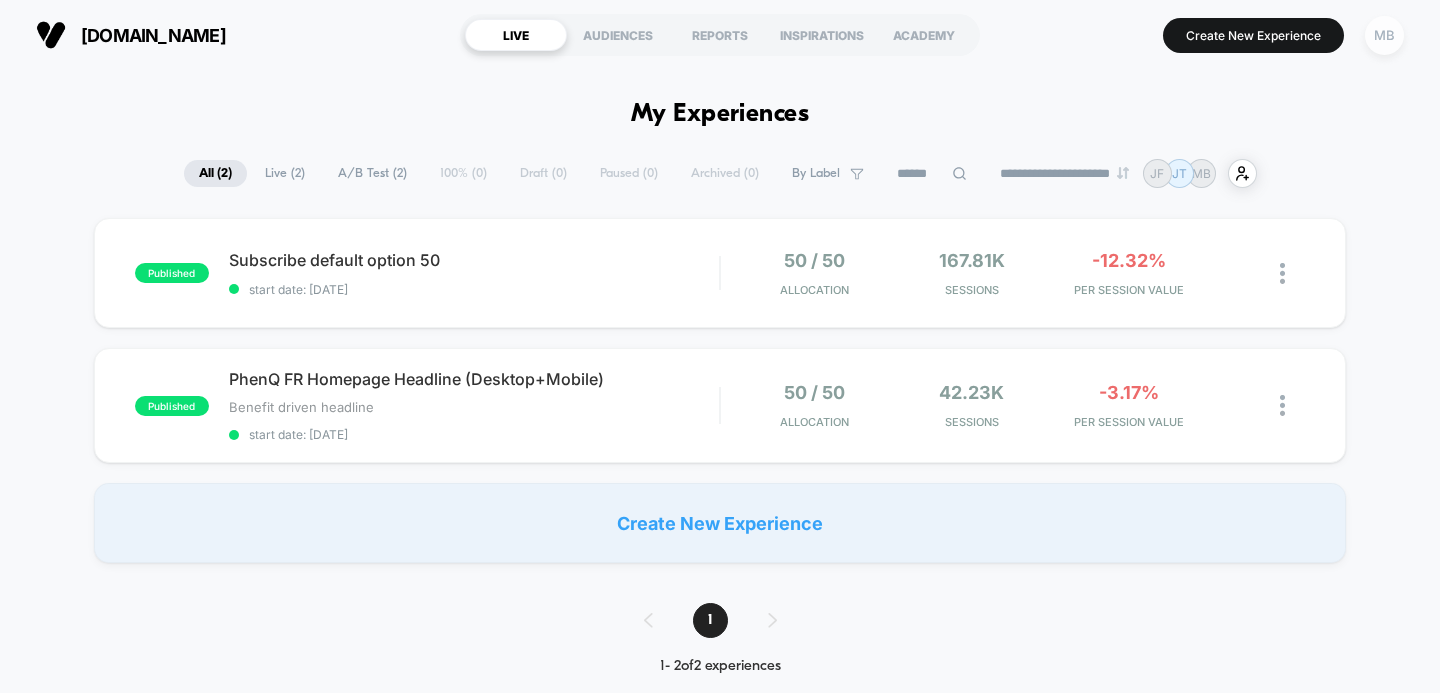 click on "MB" at bounding box center [1384, 35] 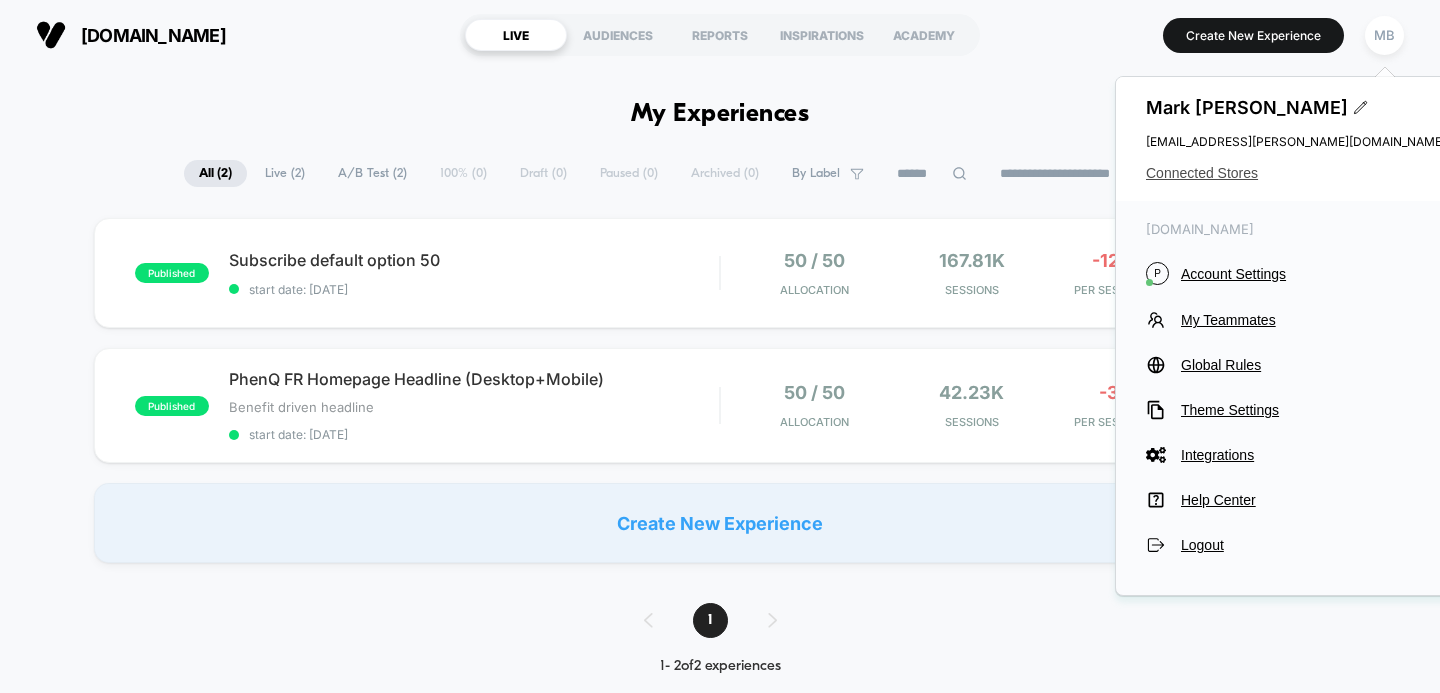 click on "Connected Stores" at bounding box center [1296, 173] 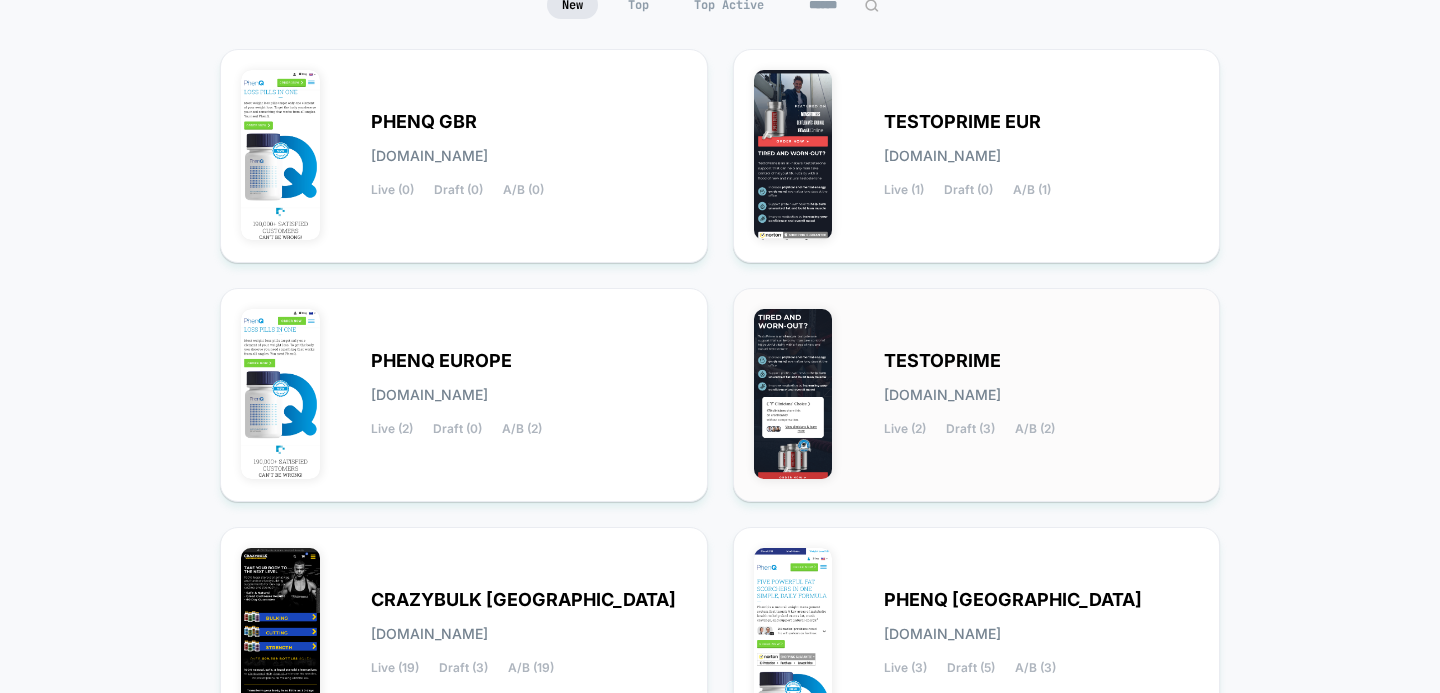 click on "TESTOPRIME" at bounding box center (942, 361) 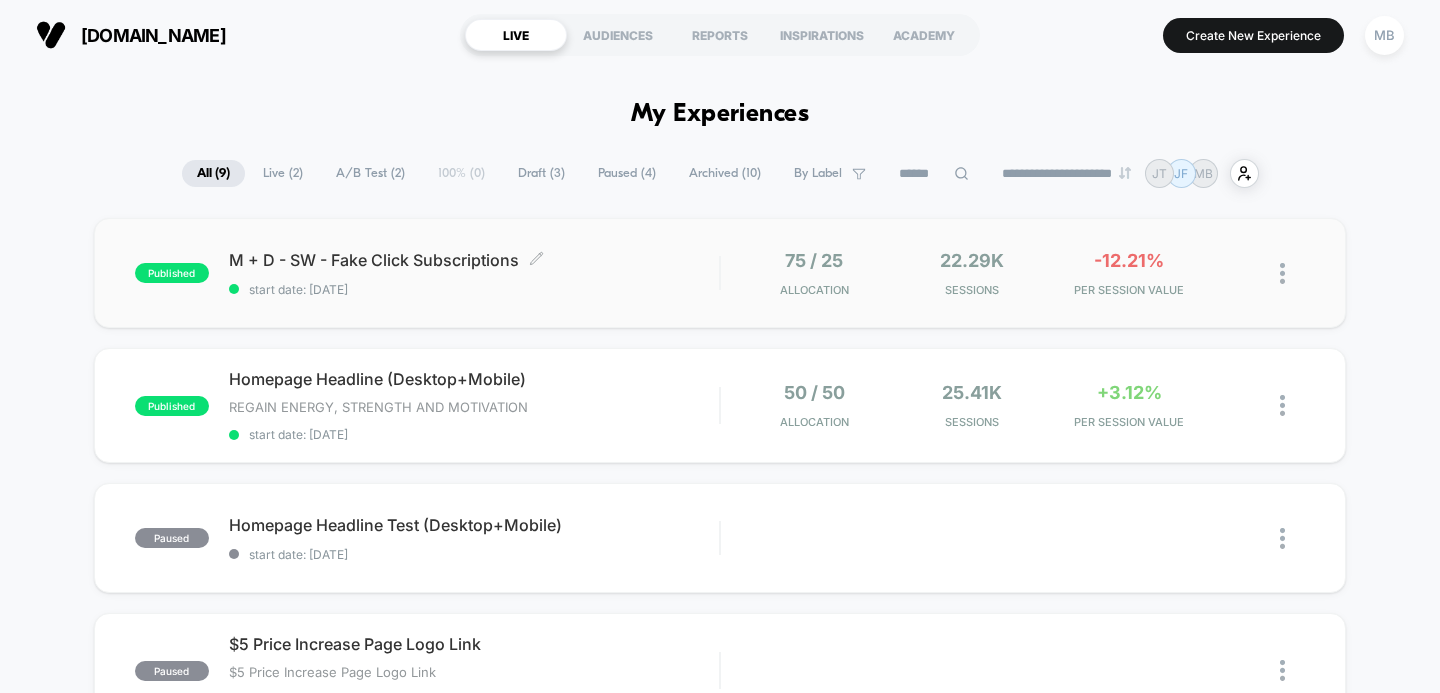 click on "M + D - SW - Fake Click Subscriptions Click to edit experience details" at bounding box center [474, 260] 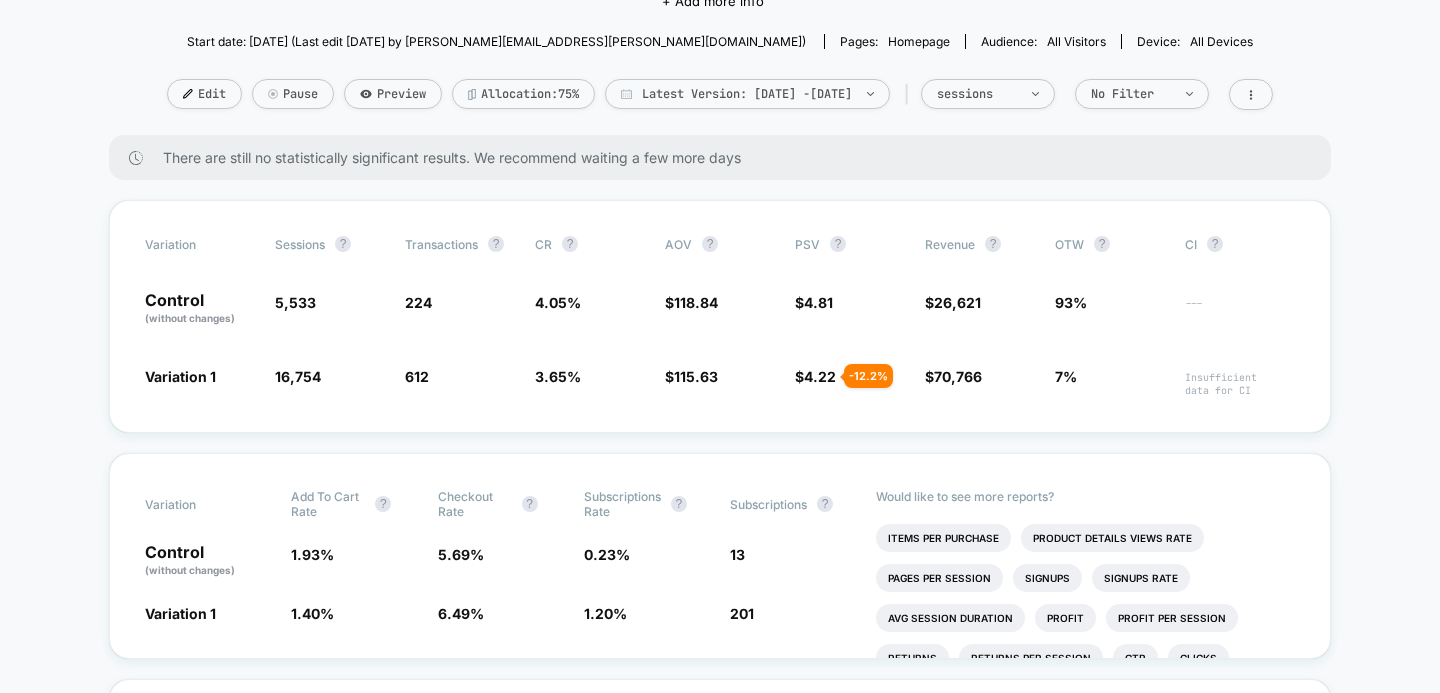 scroll, scrollTop: 207, scrollLeft: 0, axis: vertical 